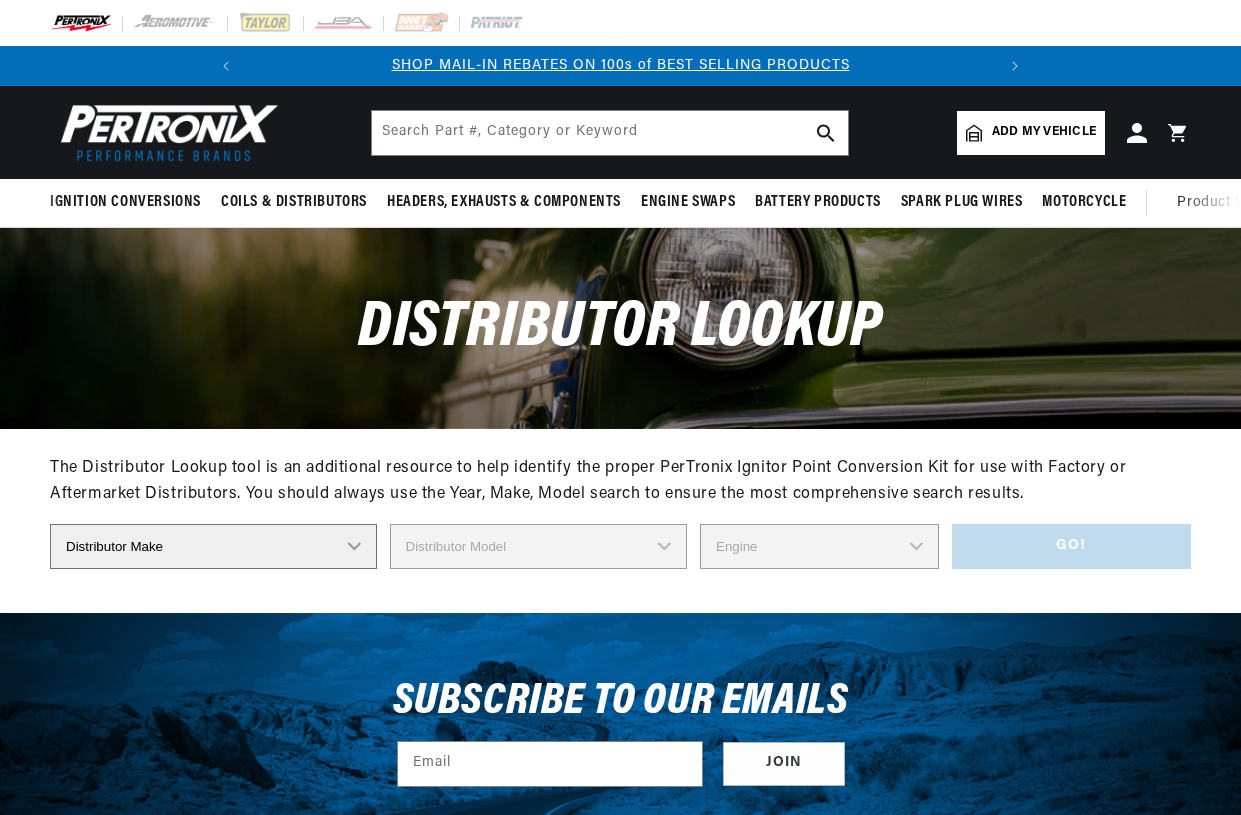 scroll, scrollTop: 0, scrollLeft: 0, axis: both 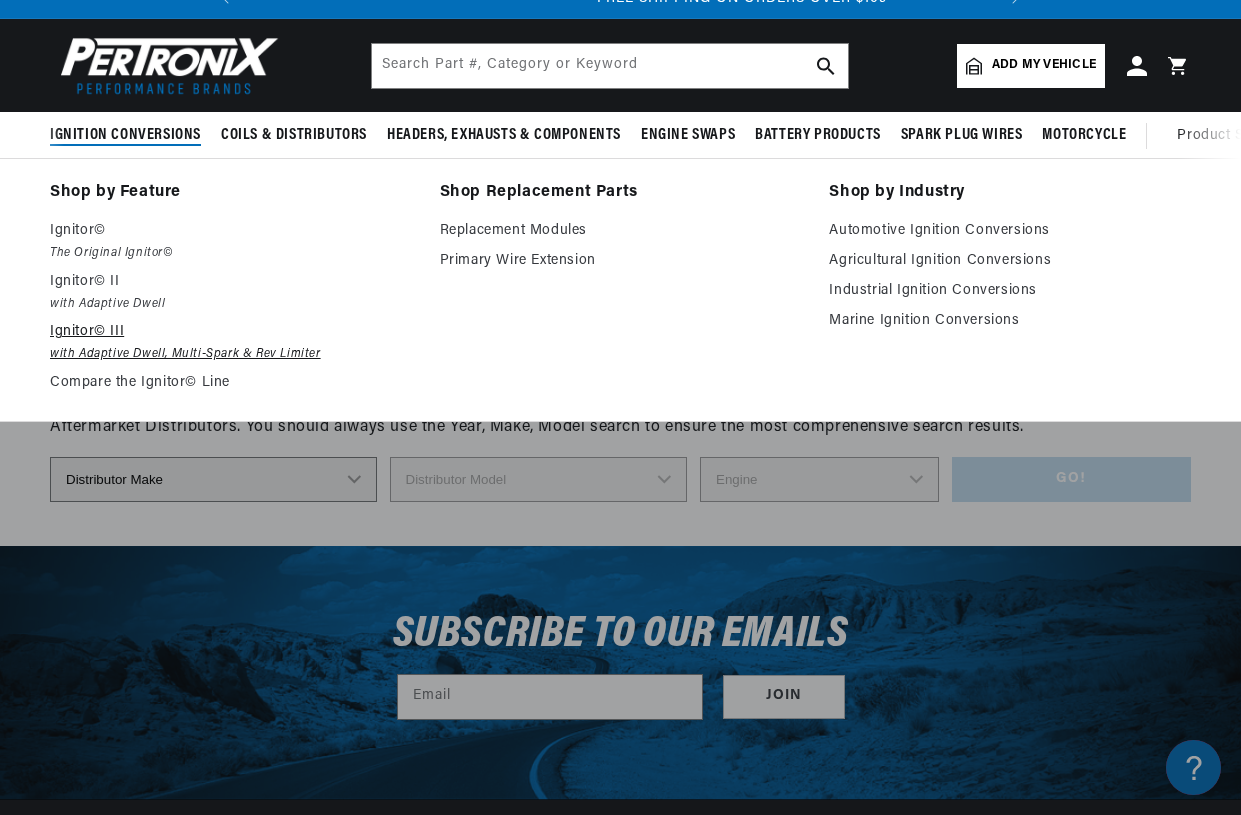 click on "with Adaptive Dwell, Multi-Spark & Rev Limiter" at bounding box center (231, 354) 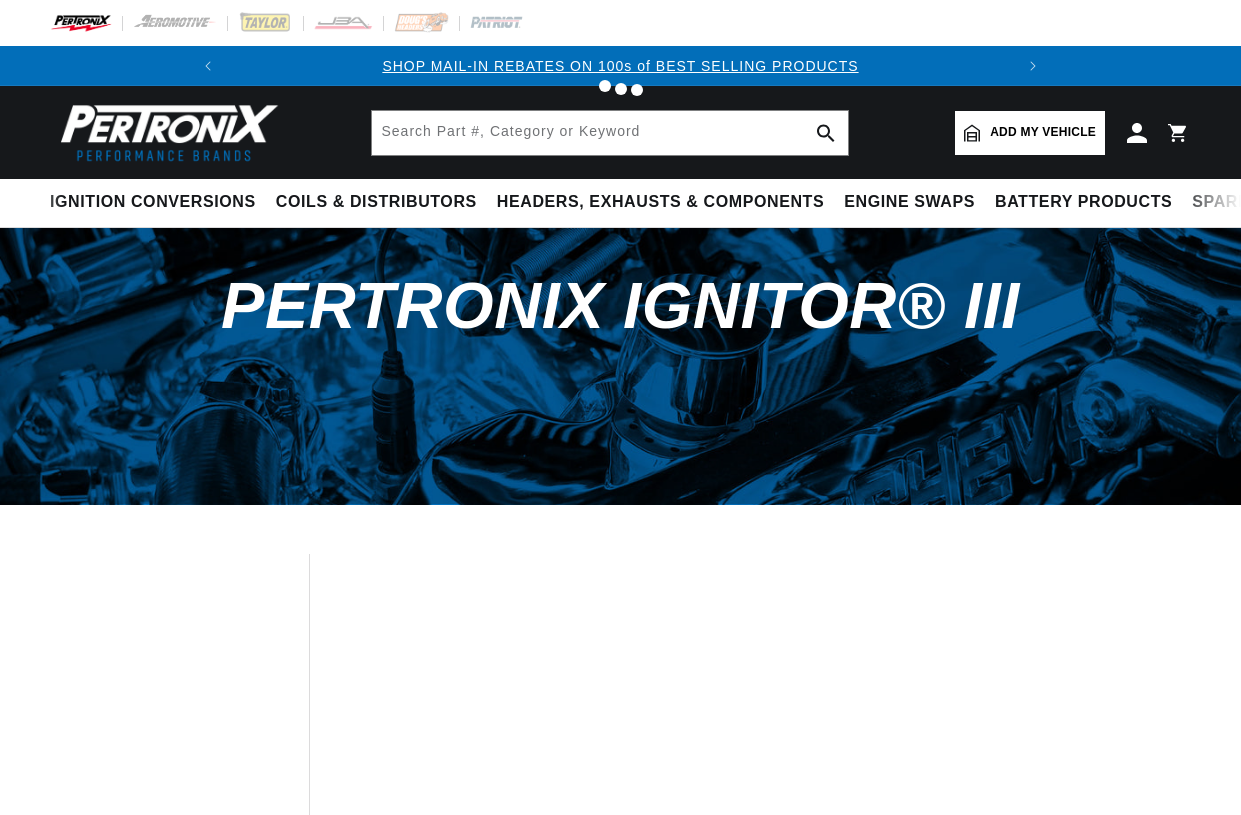 scroll, scrollTop: 0, scrollLeft: 0, axis: both 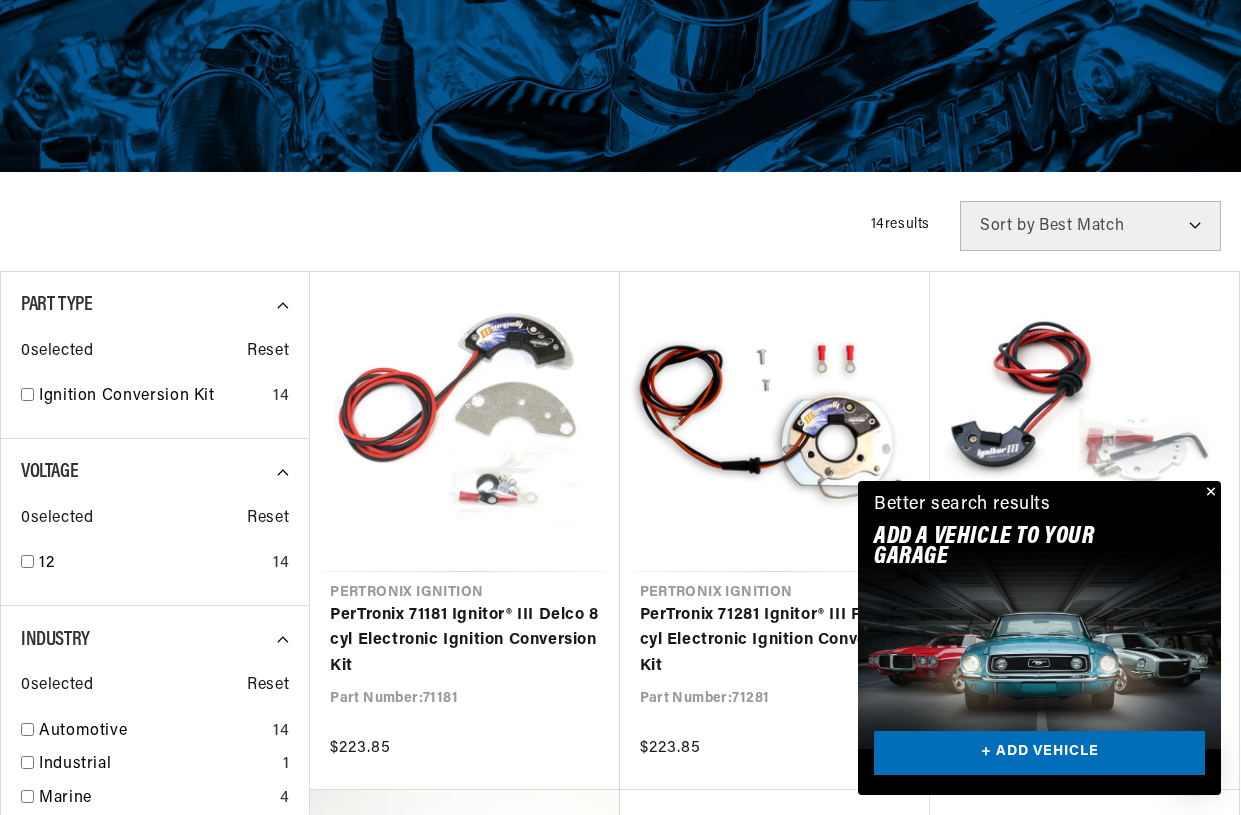 click at bounding box center (1209, 493) 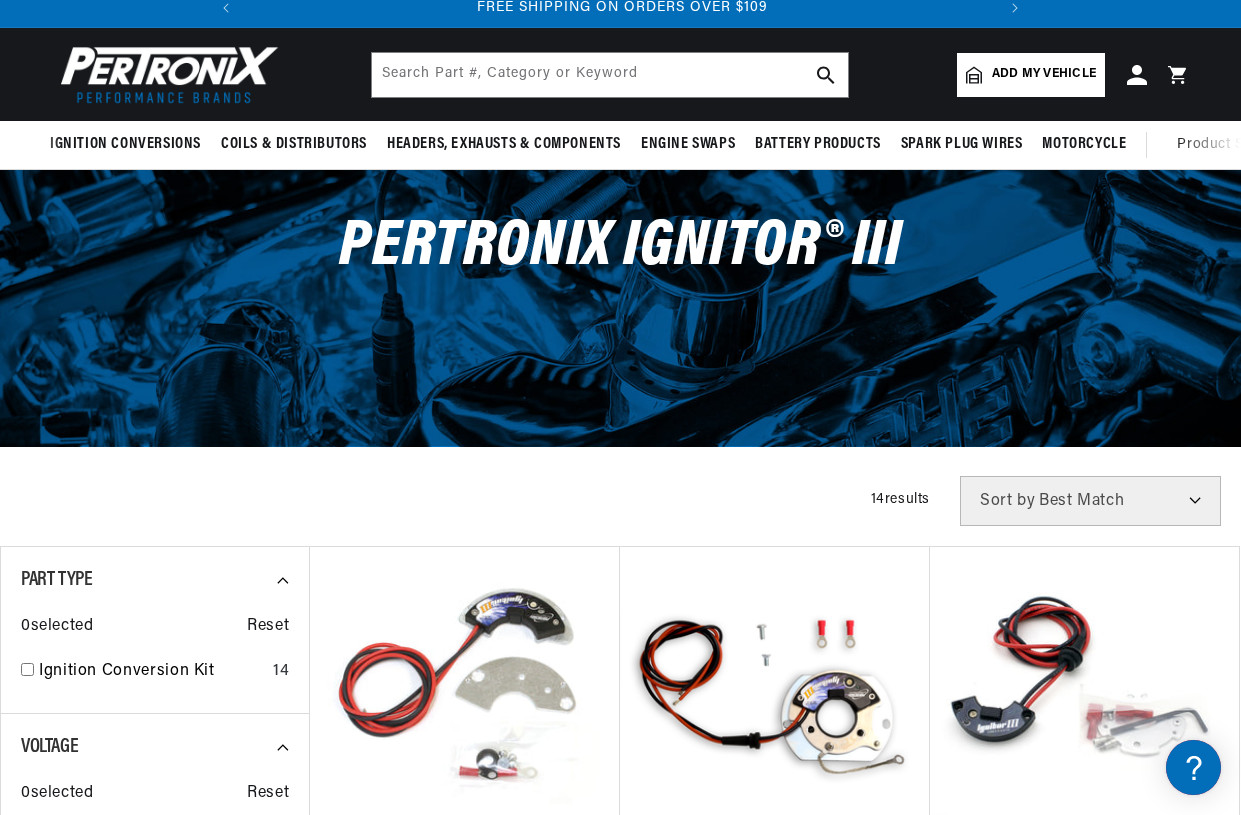 scroll, scrollTop: 0, scrollLeft: 0, axis: both 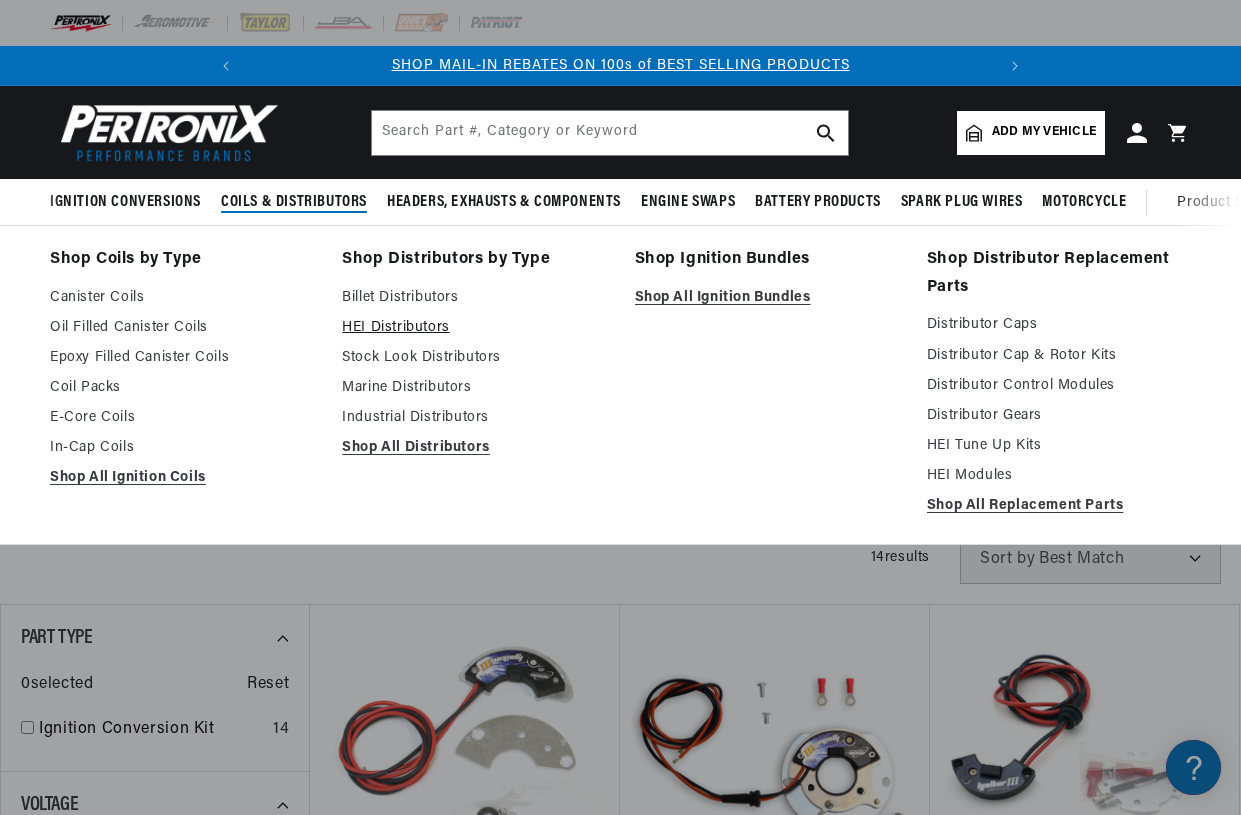 click on "HEI Distributors" at bounding box center (474, 328) 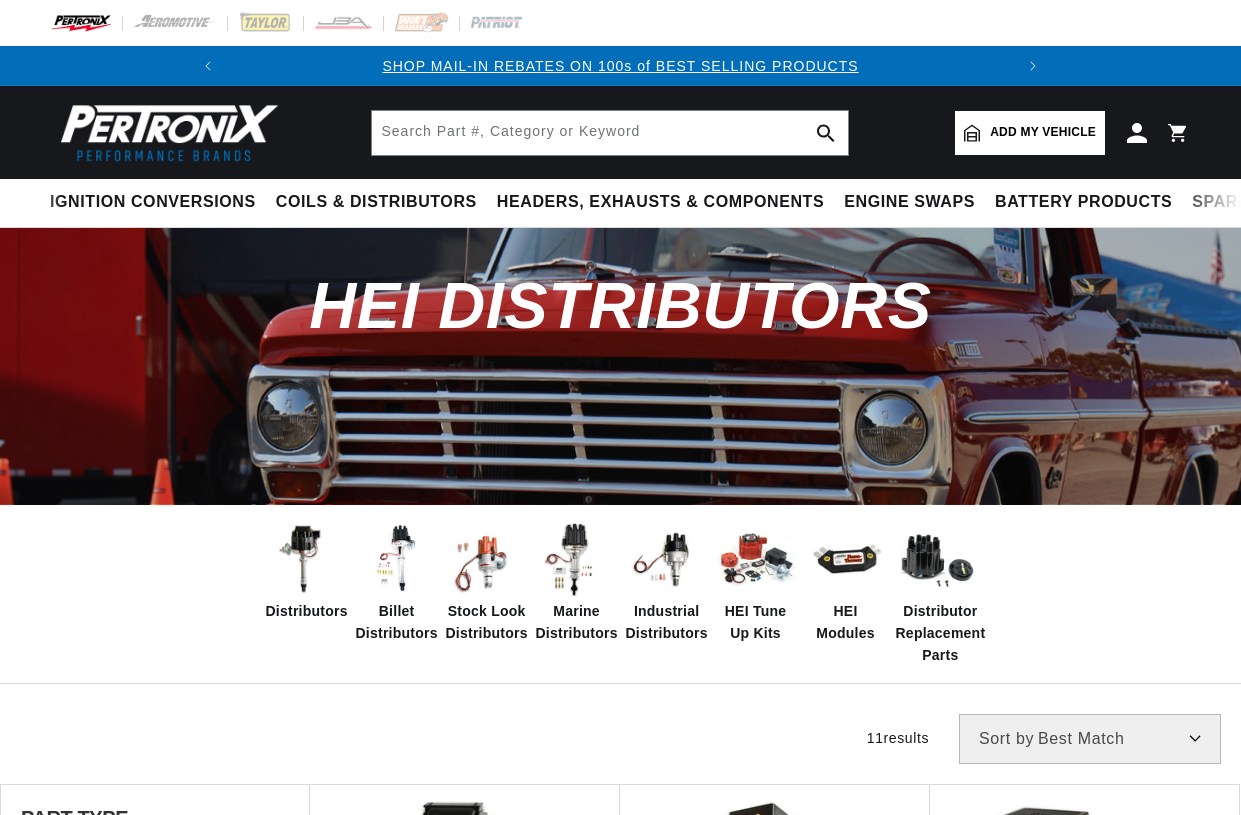 scroll, scrollTop: 0, scrollLeft: 0, axis: both 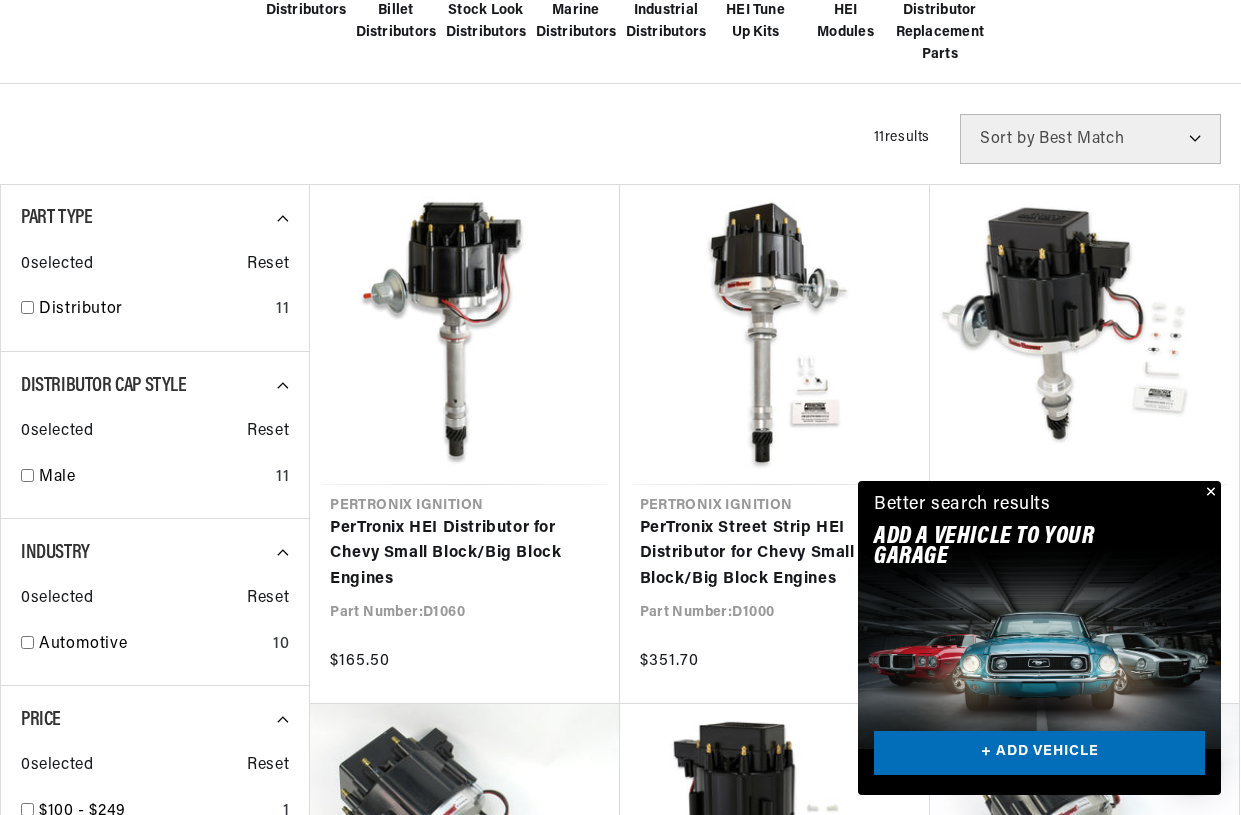 click at bounding box center (1209, 493) 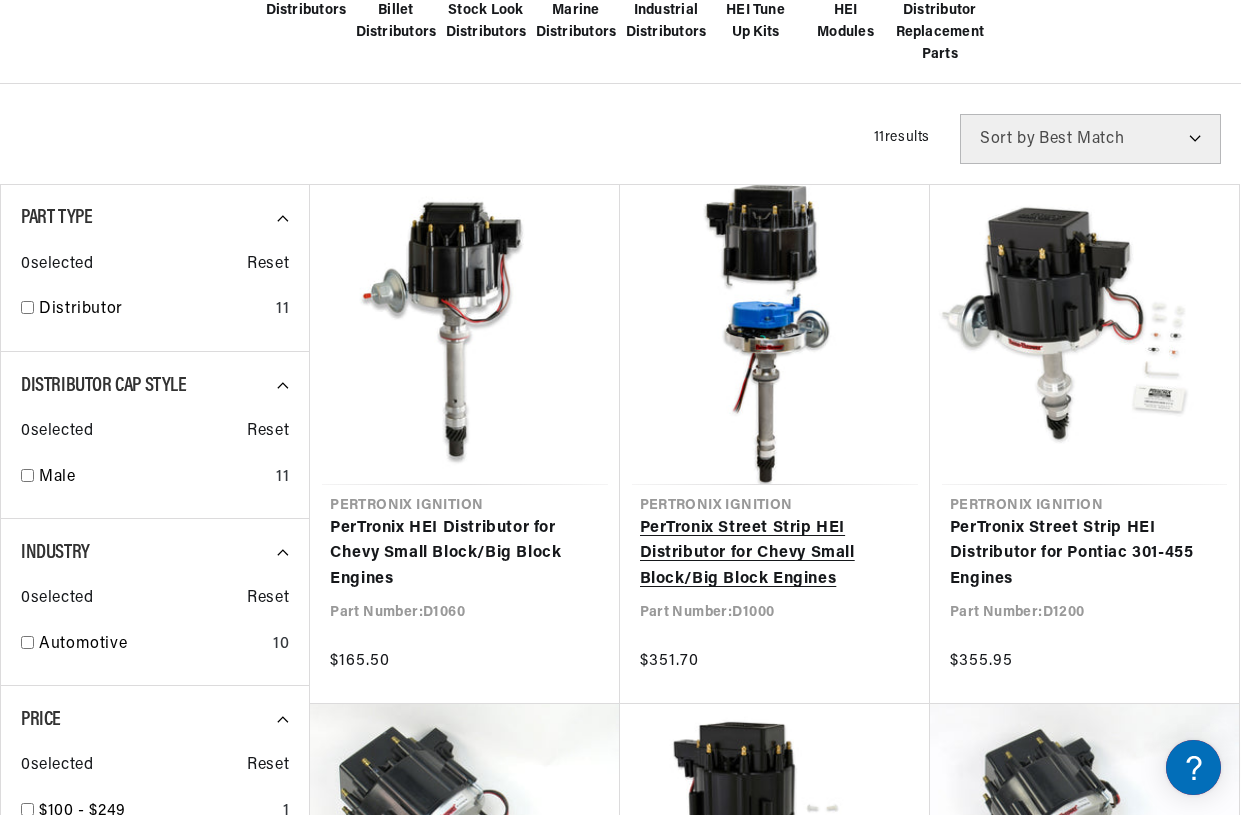 scroll, scrollTop: 0, scrollLeft: 747, axis: horizontal 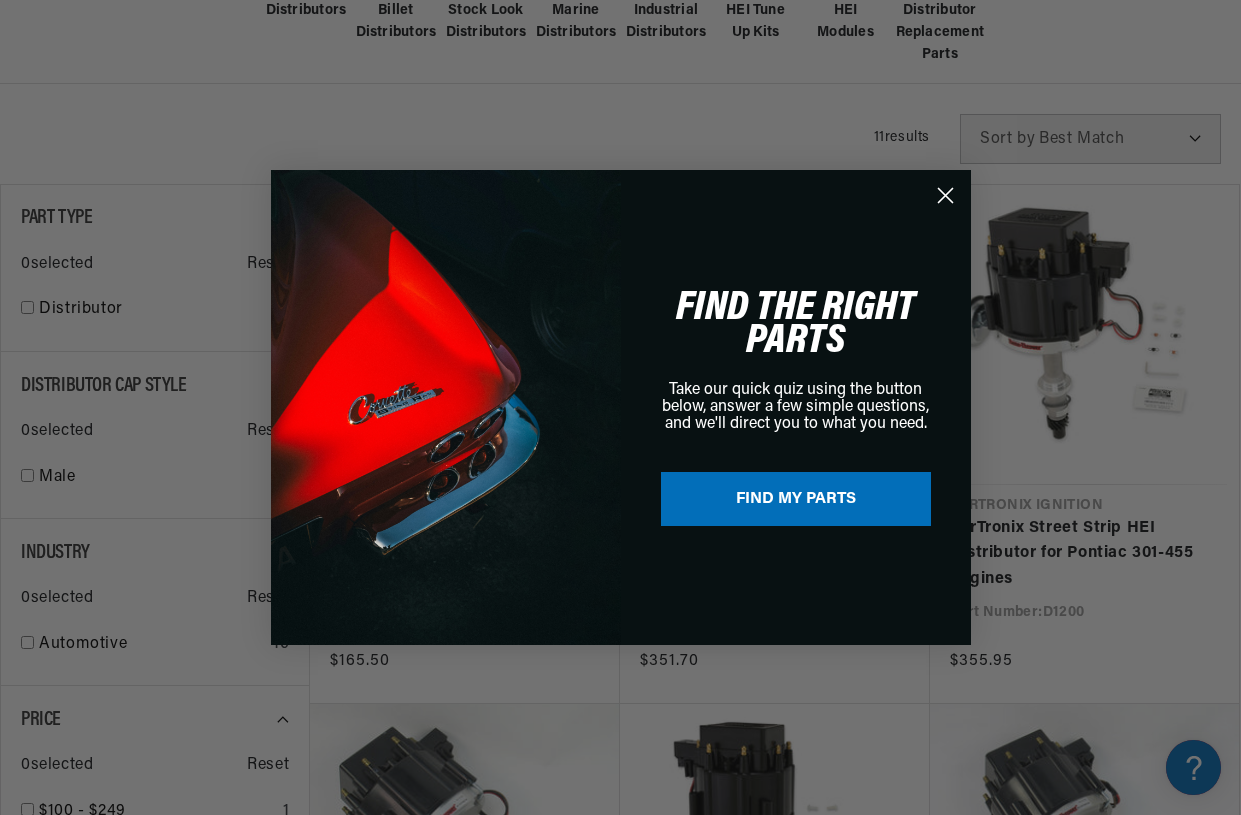 drag, startPoint x: 942, startPoint y: 198, endPoint x: 862, endPoint y: 247, distance: 93.813644 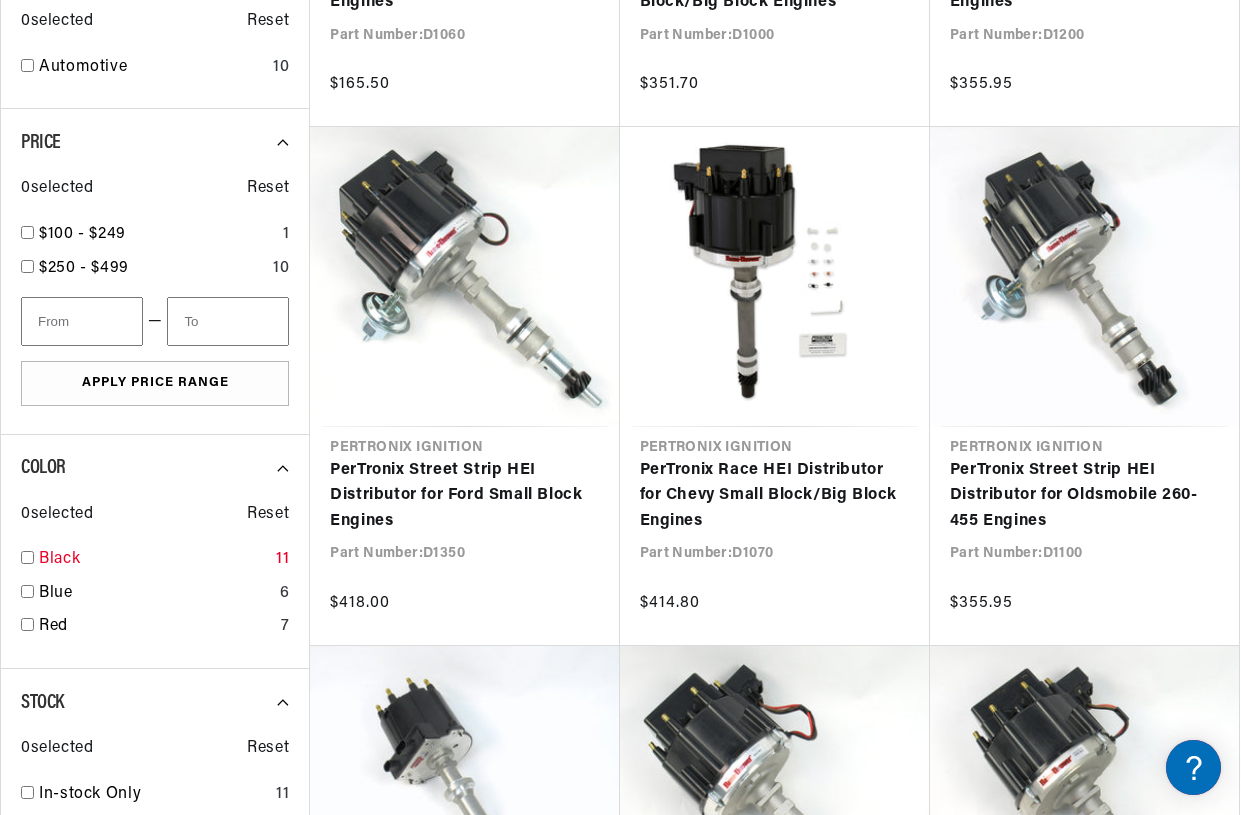 scroll, scrollTop: 1210, scrollLeft: 0, axis: vertical 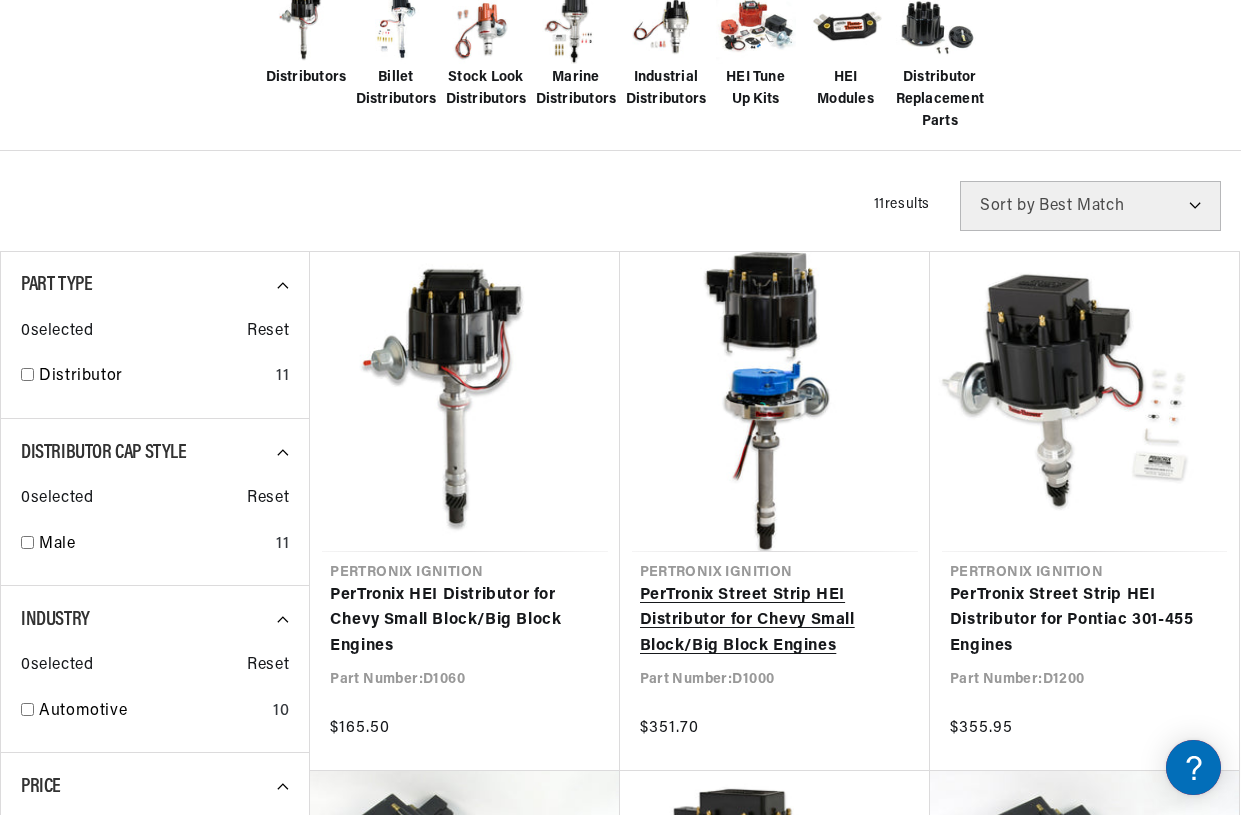 click on "PerTronix Street Strip HEI Distributor for Chevy Small Block/Big Block Engines" at bounding box center (775, 621) 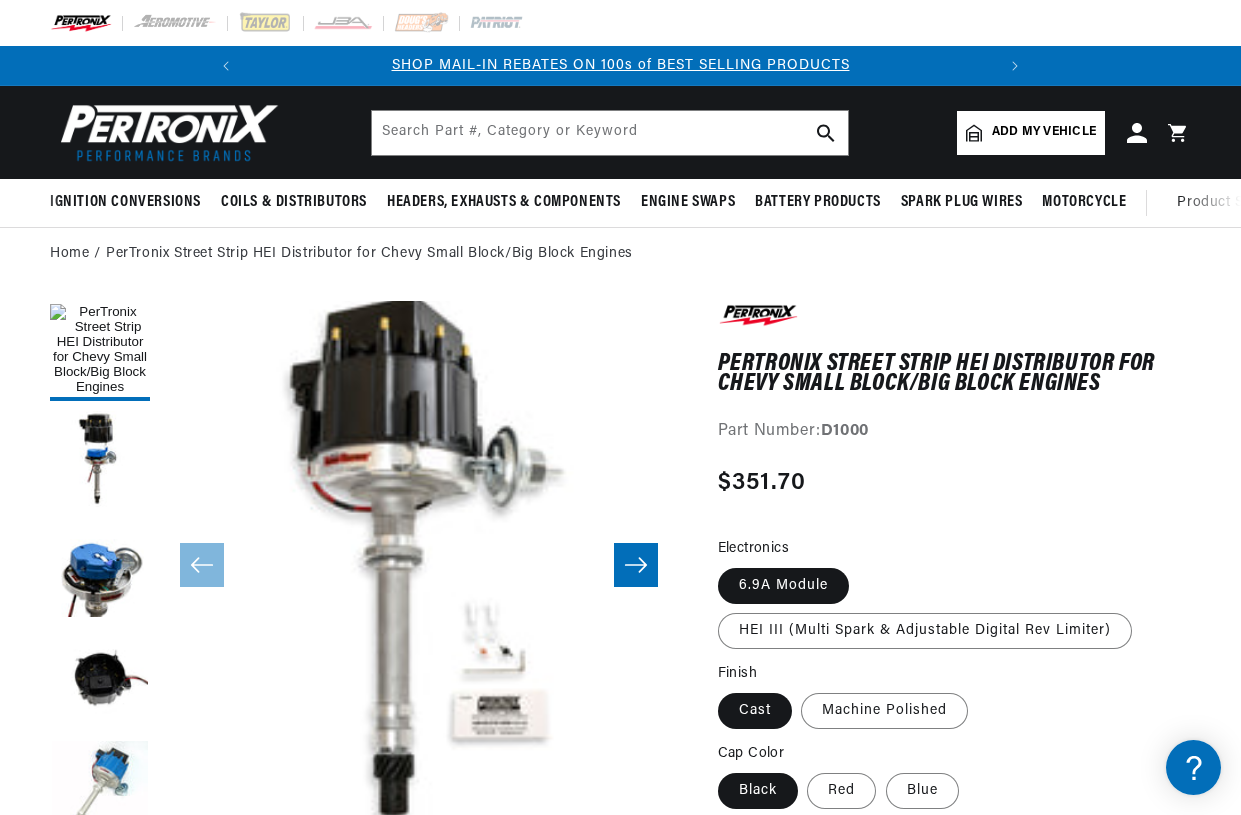scroll, scrollTop: 0, scrollLeft: 0, axis: both 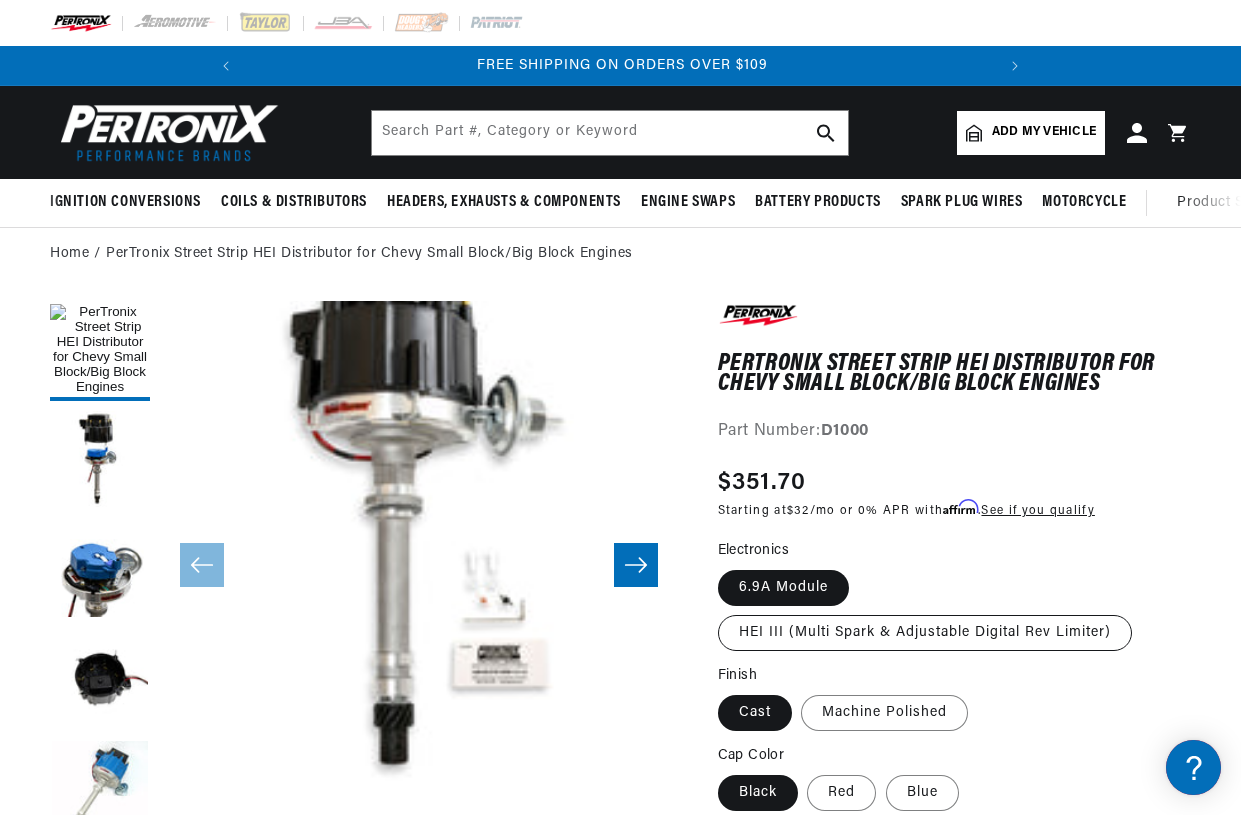 click on "HEI III (Multi Spark & Adjustable Digital Rev Limiter)" at bounding box center [925, 633] 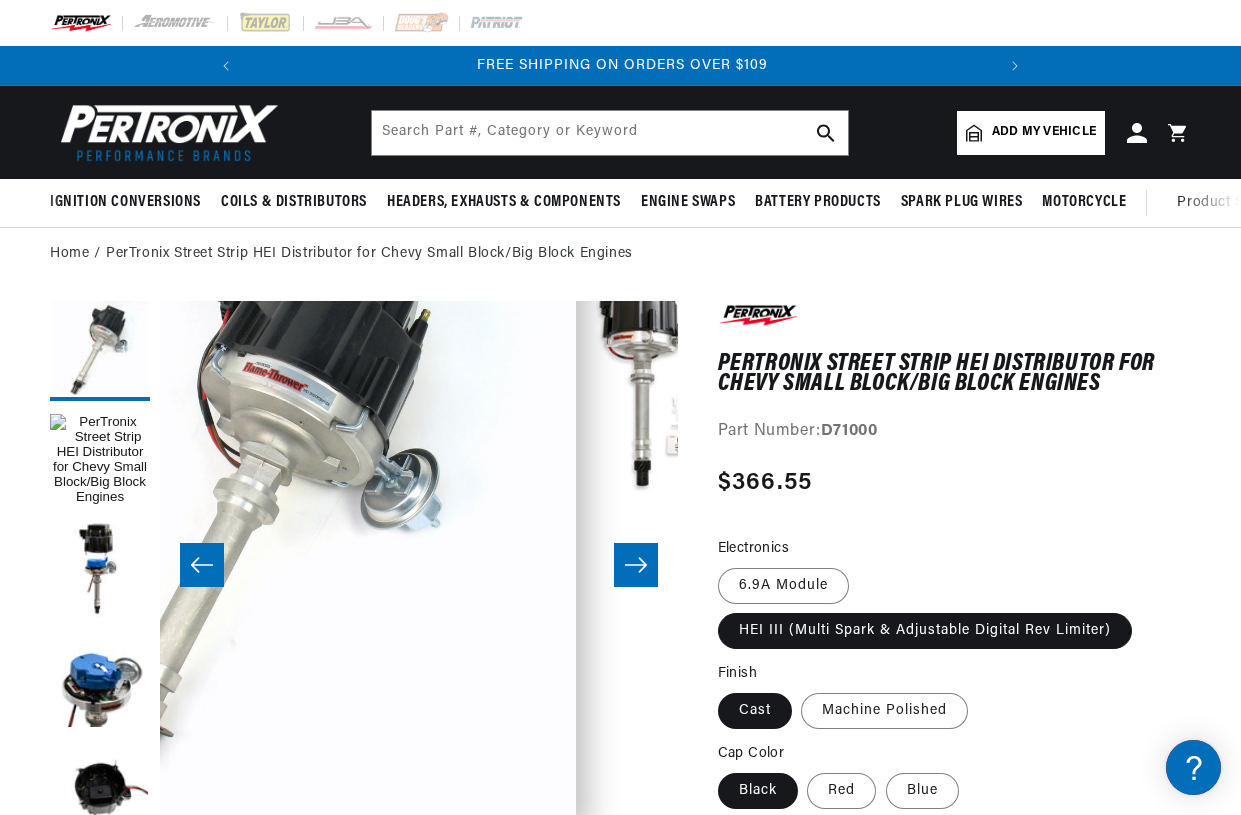 scroll, scrollTop: 51, scrollLeft: 0, axis: vertical 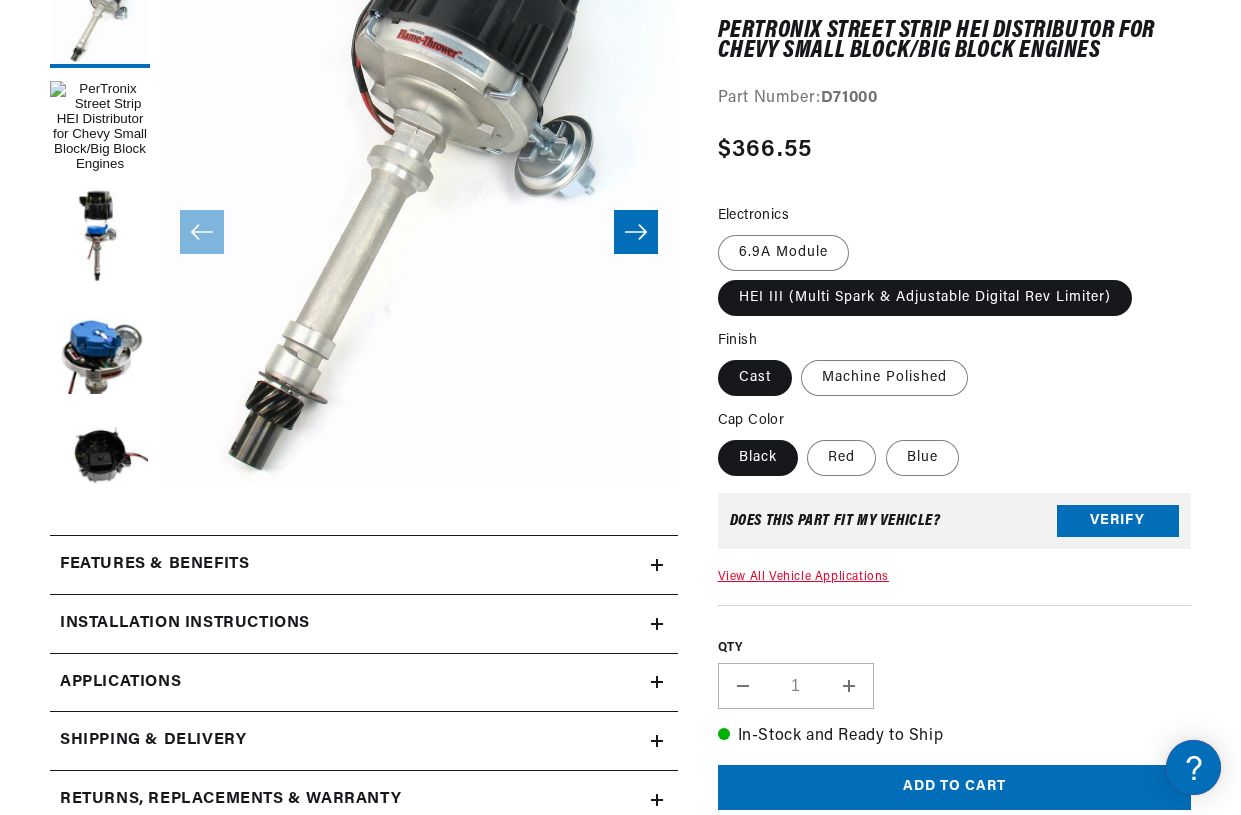 click on "Features & Benefits" at bounding box center [350, 565] 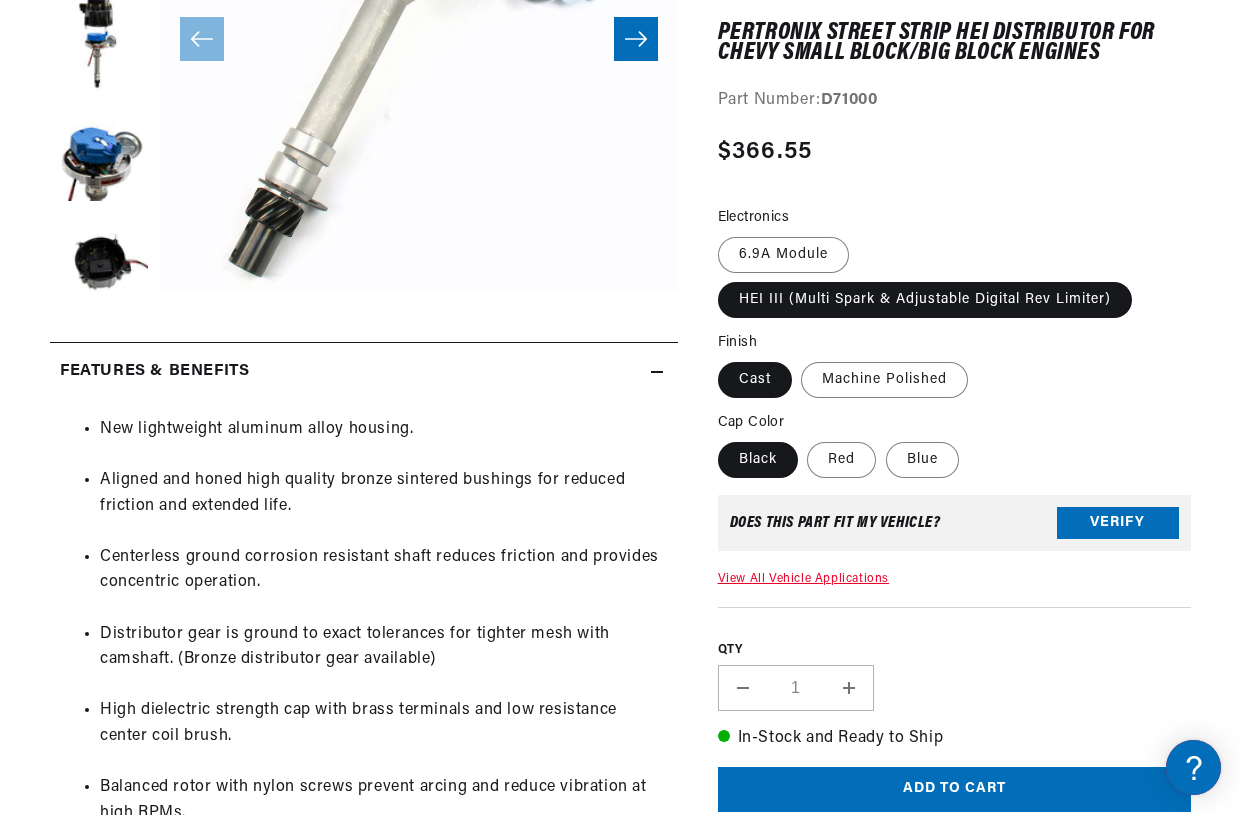 scroll, scrollTop: 533, scrollLeft: 0, axis: vertical 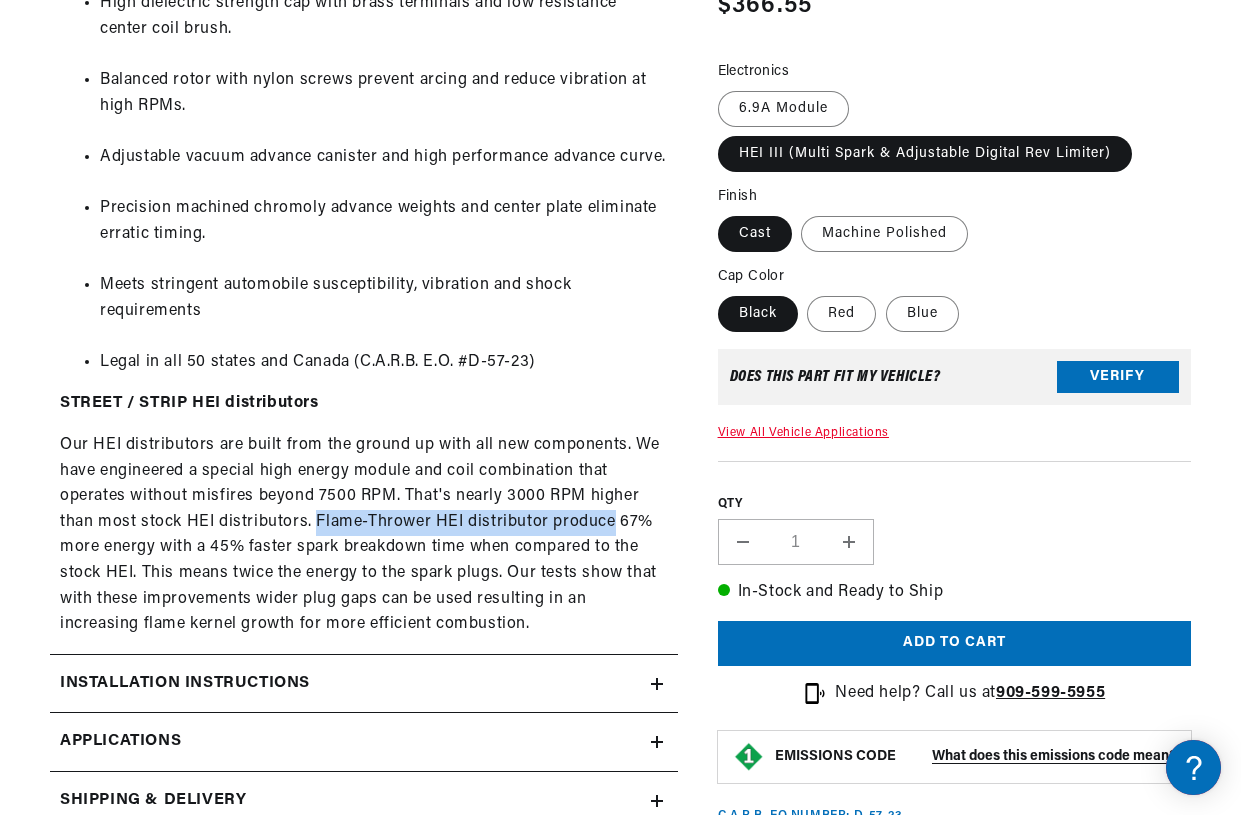 drag, startPoint x: 317, startPoint y: 550, endPoint x: 610, endPoint y: 551, distance: 293.0017 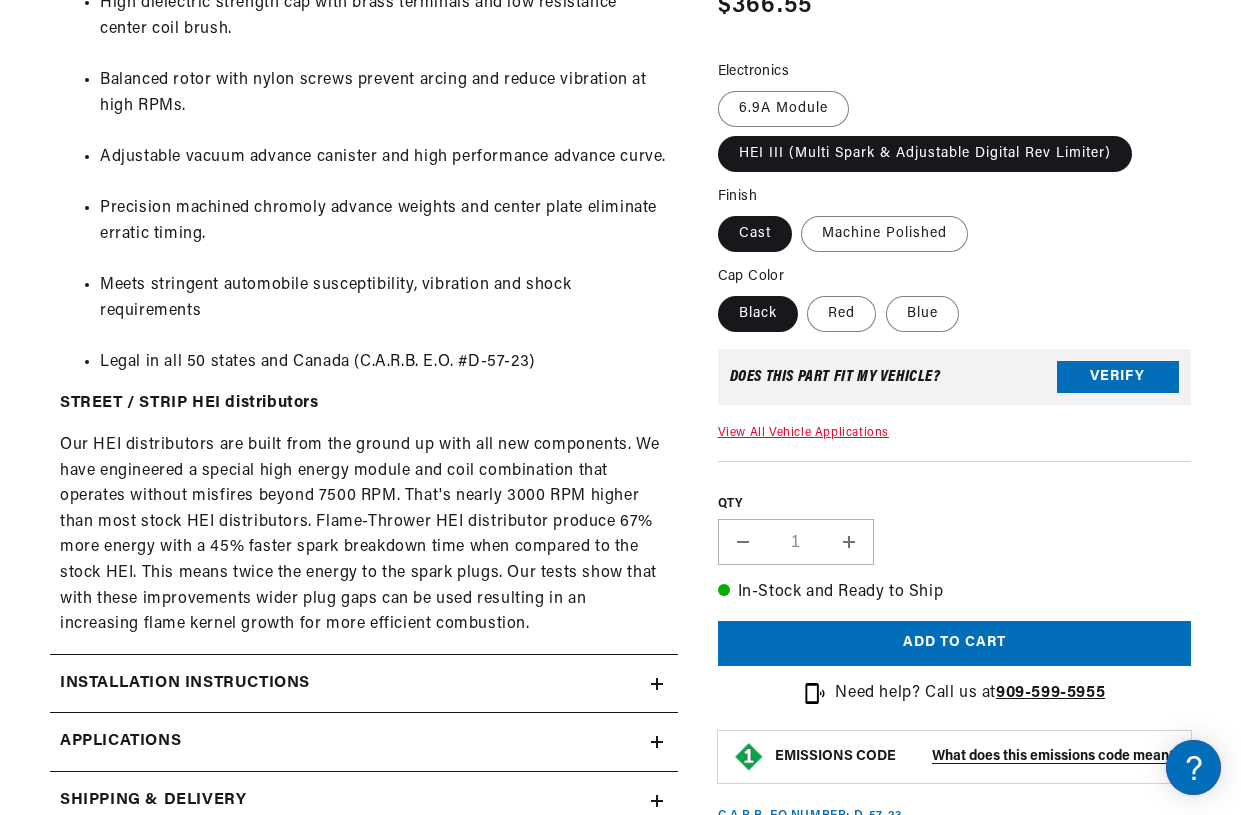click on "Installation instructions" at bounding box center [350, -335] 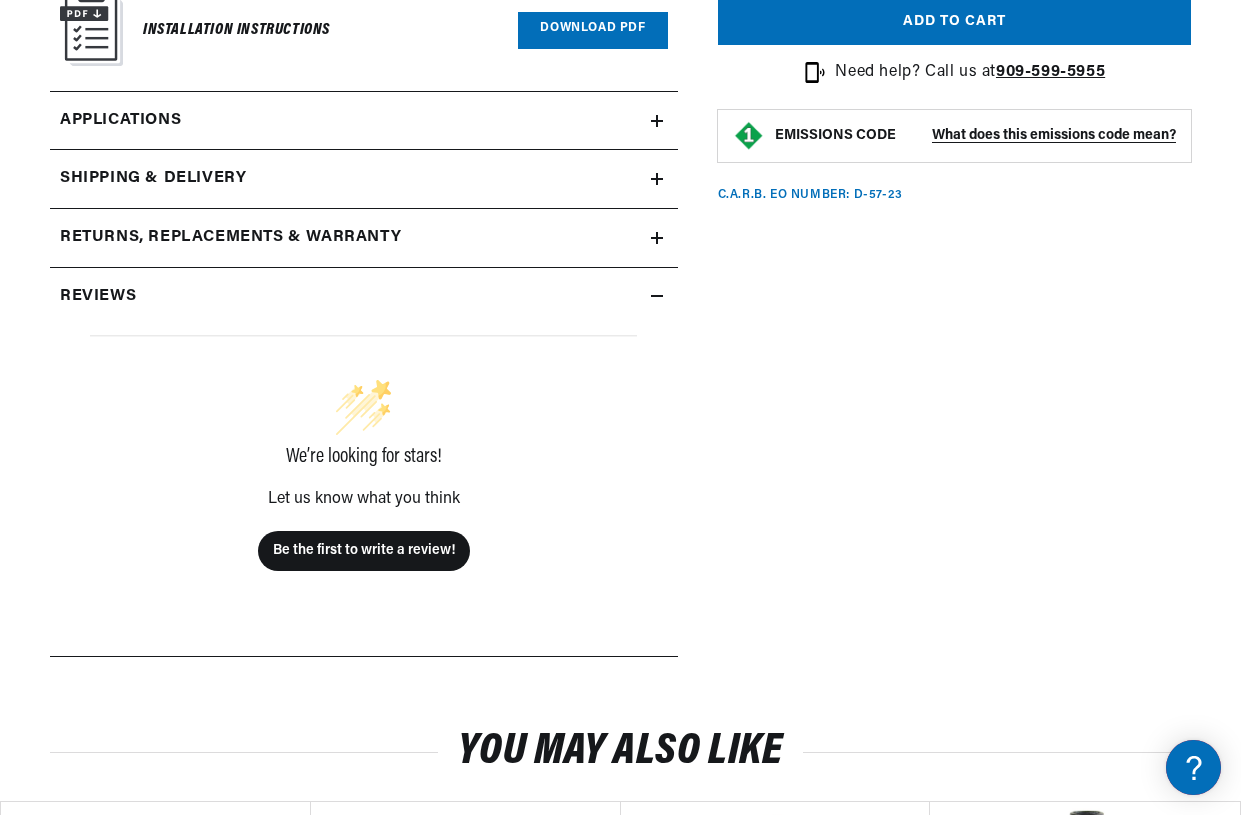 scroll, scrollTop: 2867, scrollLeft: 0, axis: vertical 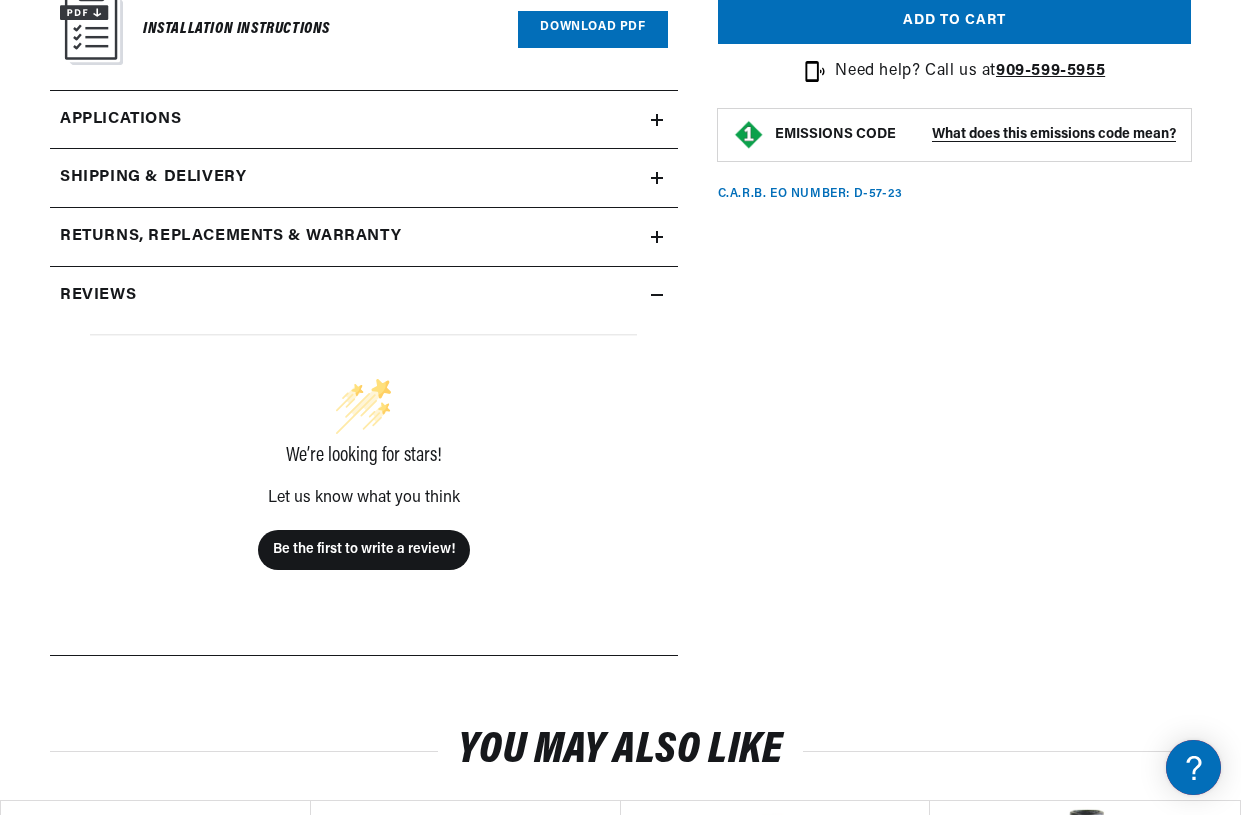 click on "Applications" at bounding box center [364, 120] 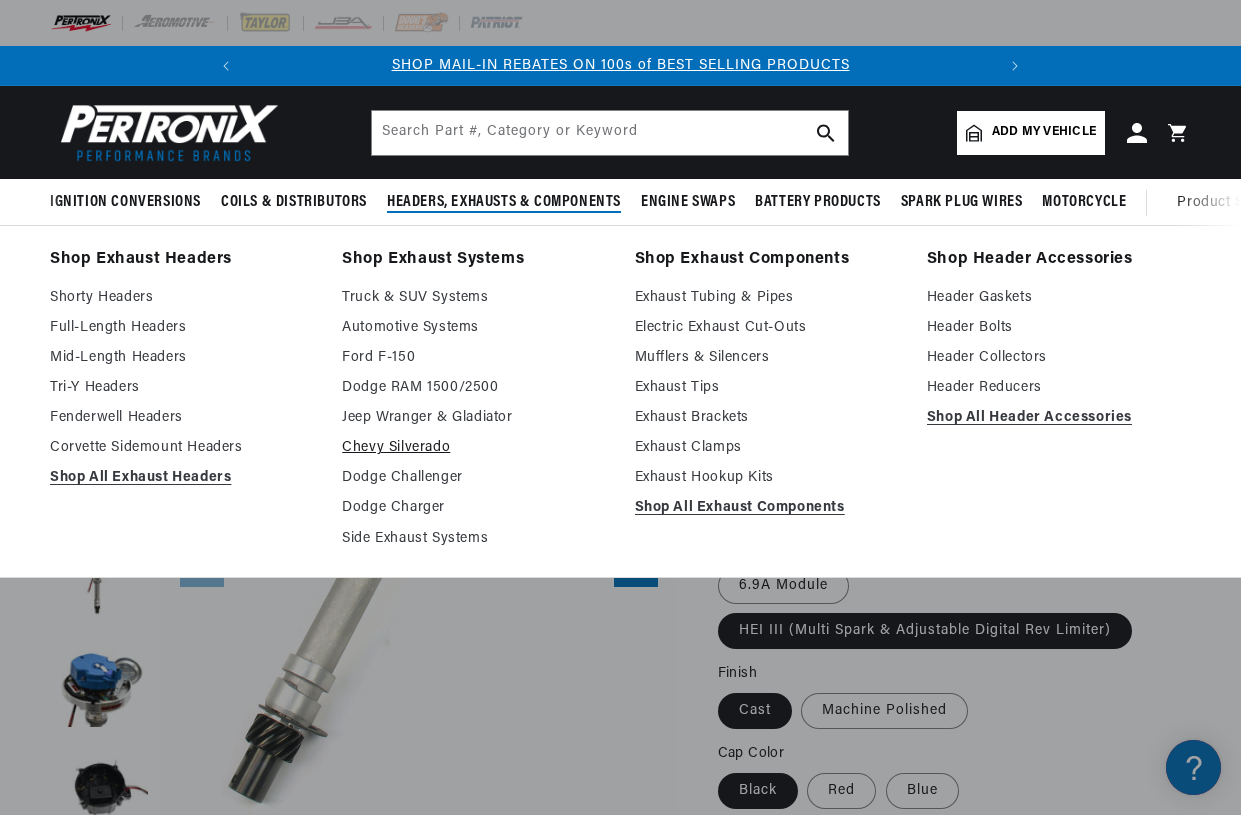 click on "Chevy Silverado" at bounding box center (474, 448) 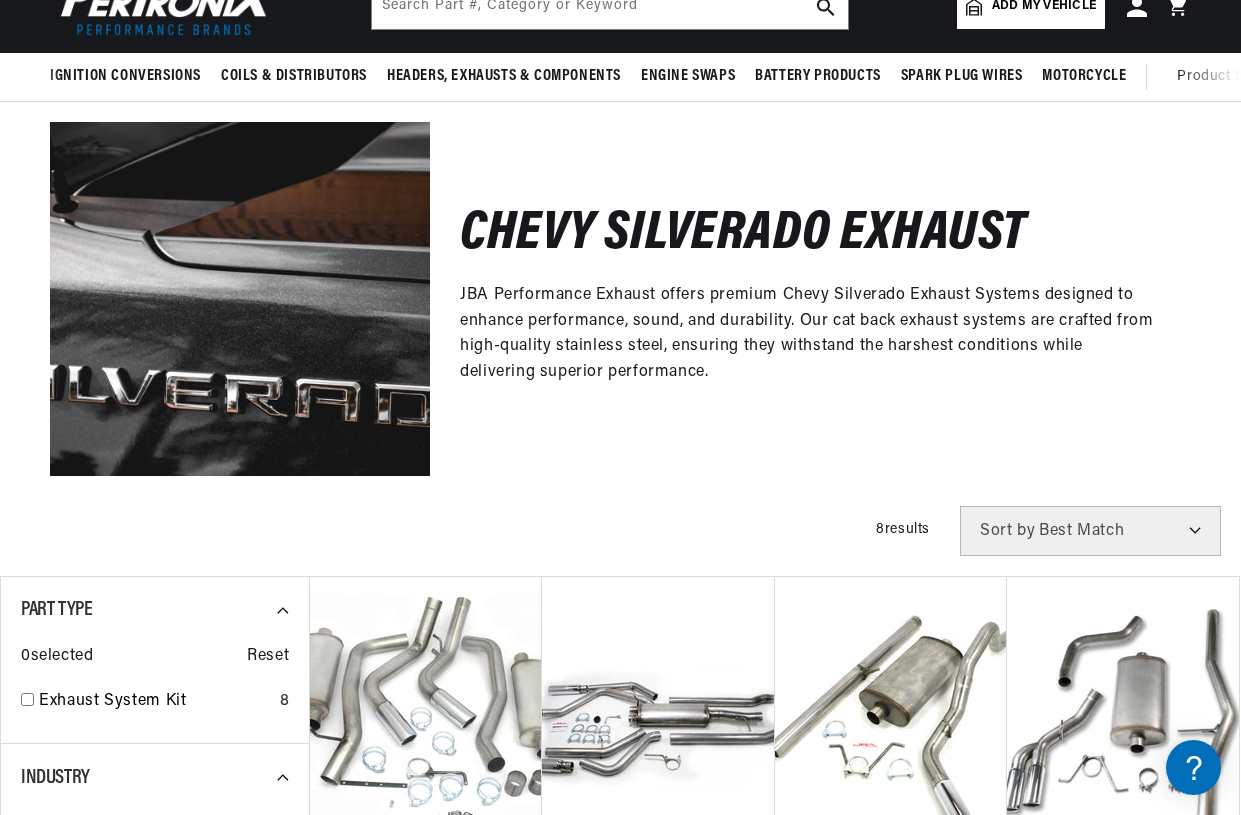 scroll, scrollTop: 200, scrollLeft: 0, axis: vertical 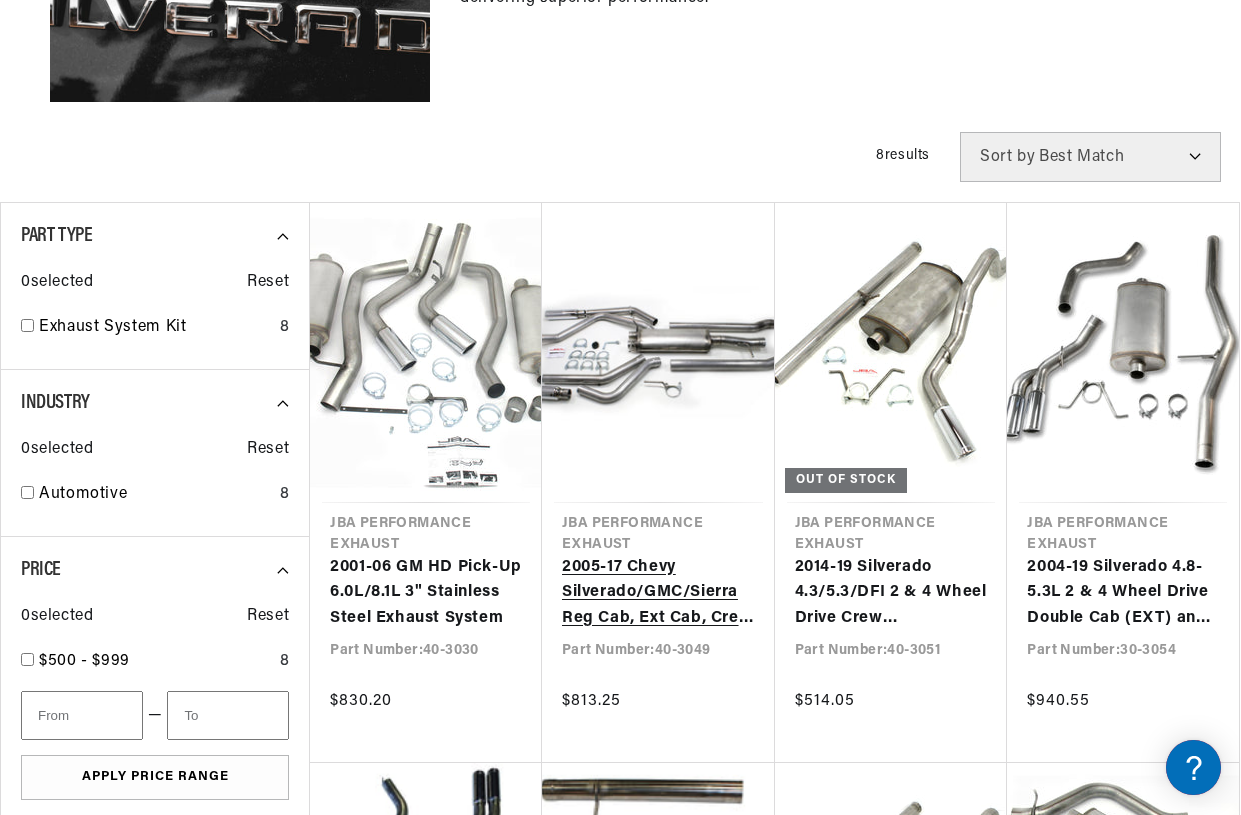 click on "2005-17 Chevy Silverado/GMC/Sierra Reg Cab, Ext Cab, Crew Cab/Short Bed 4.3L/4.8L/5.3L 3-2 1/2" Stainless Steel Exhaust System" at bounding box center [658, 593] 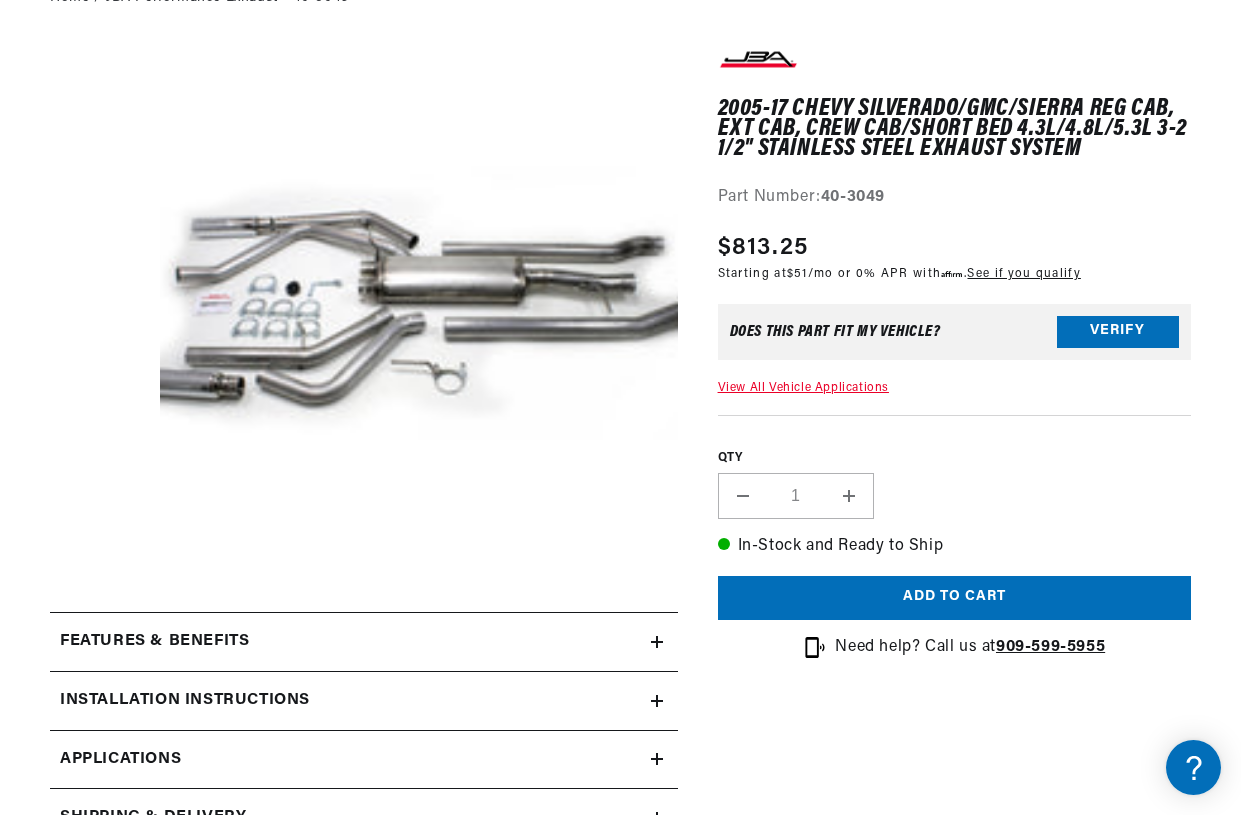 scroll, scrollTop: 300, scrollLeft: 0, axis: vertical 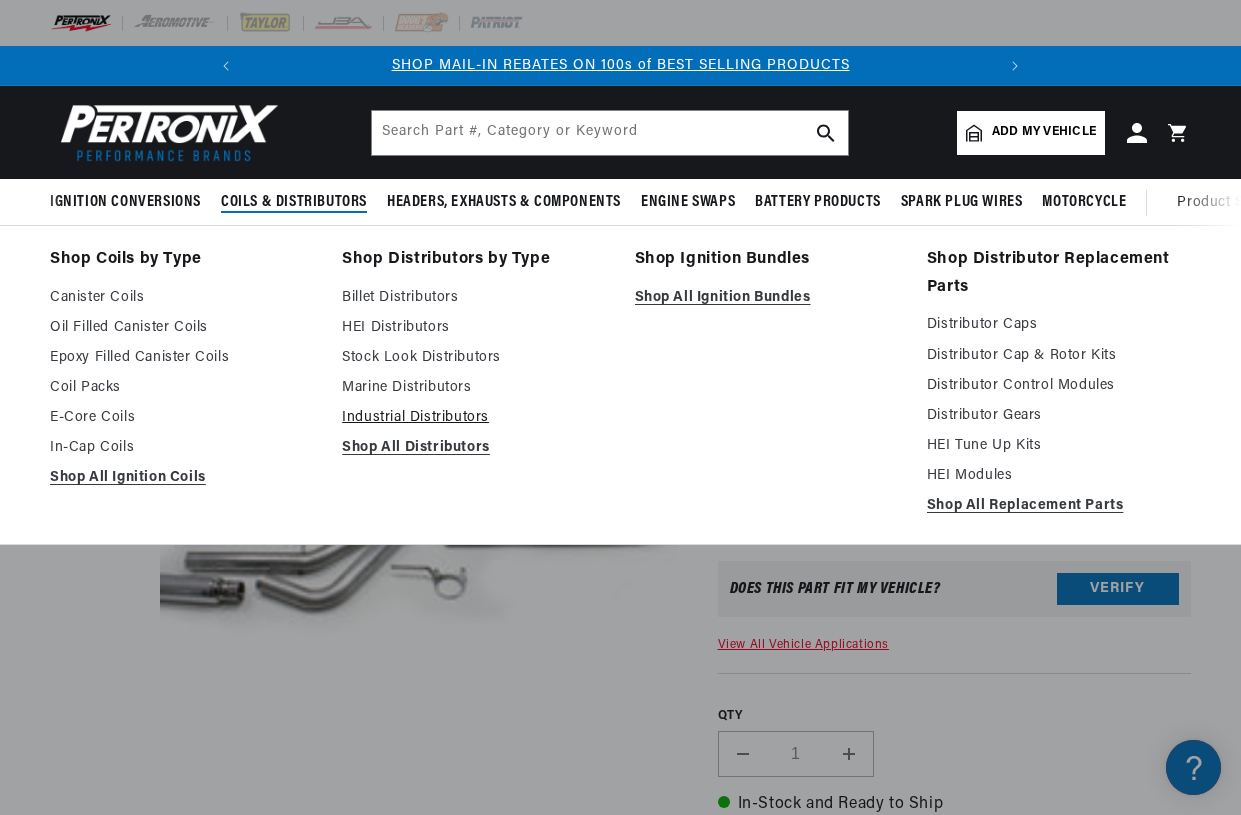 click on "Industrial Distributors" at bounding box center (474, 418) 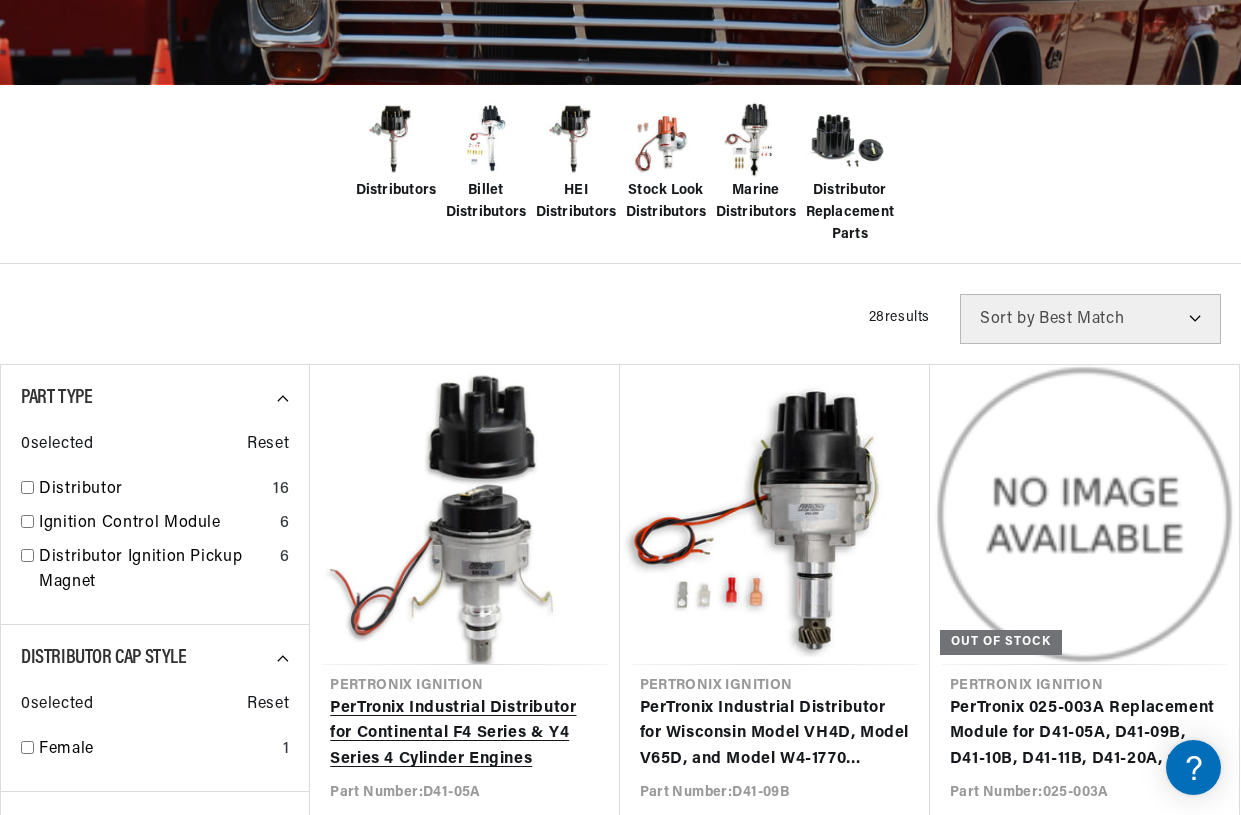 scroll, scrollTop: 433, scrollLeft: 0, axis: vertical 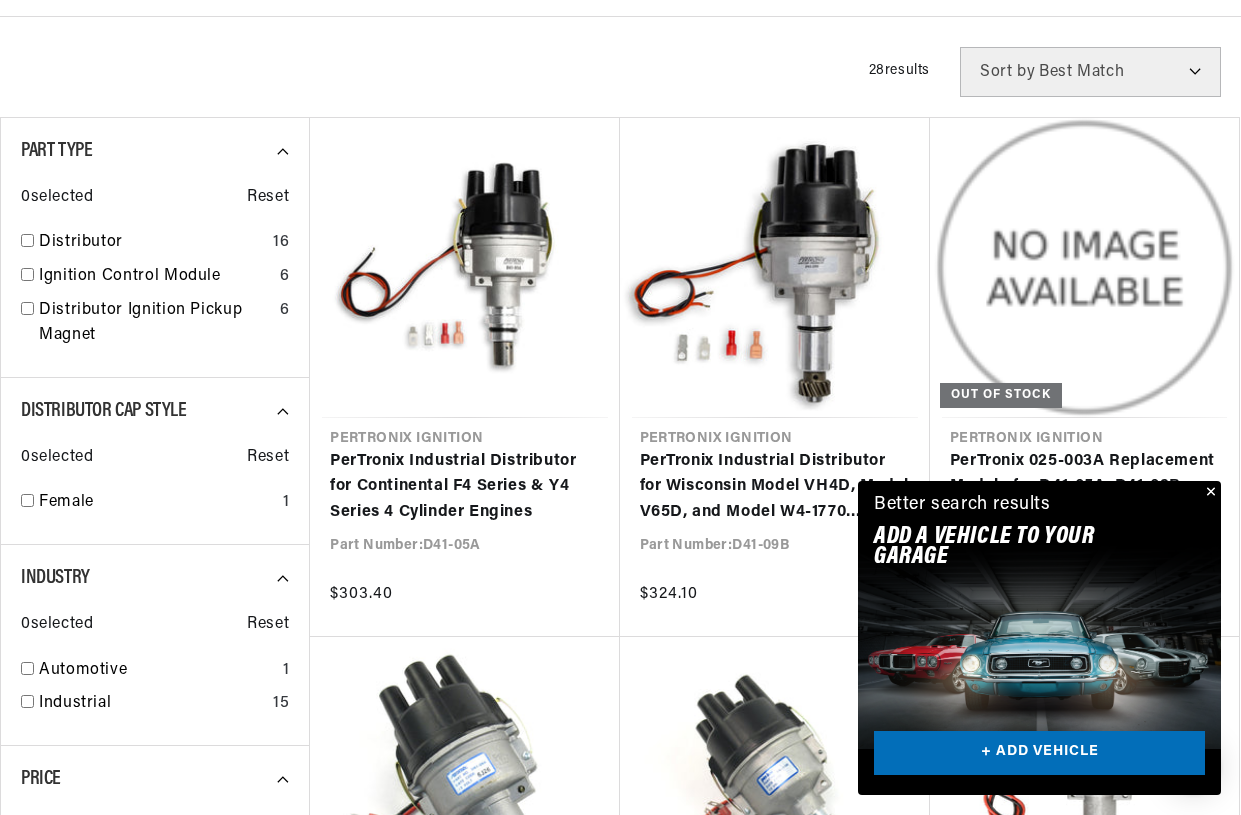 click at bounding box center [1209, 493] 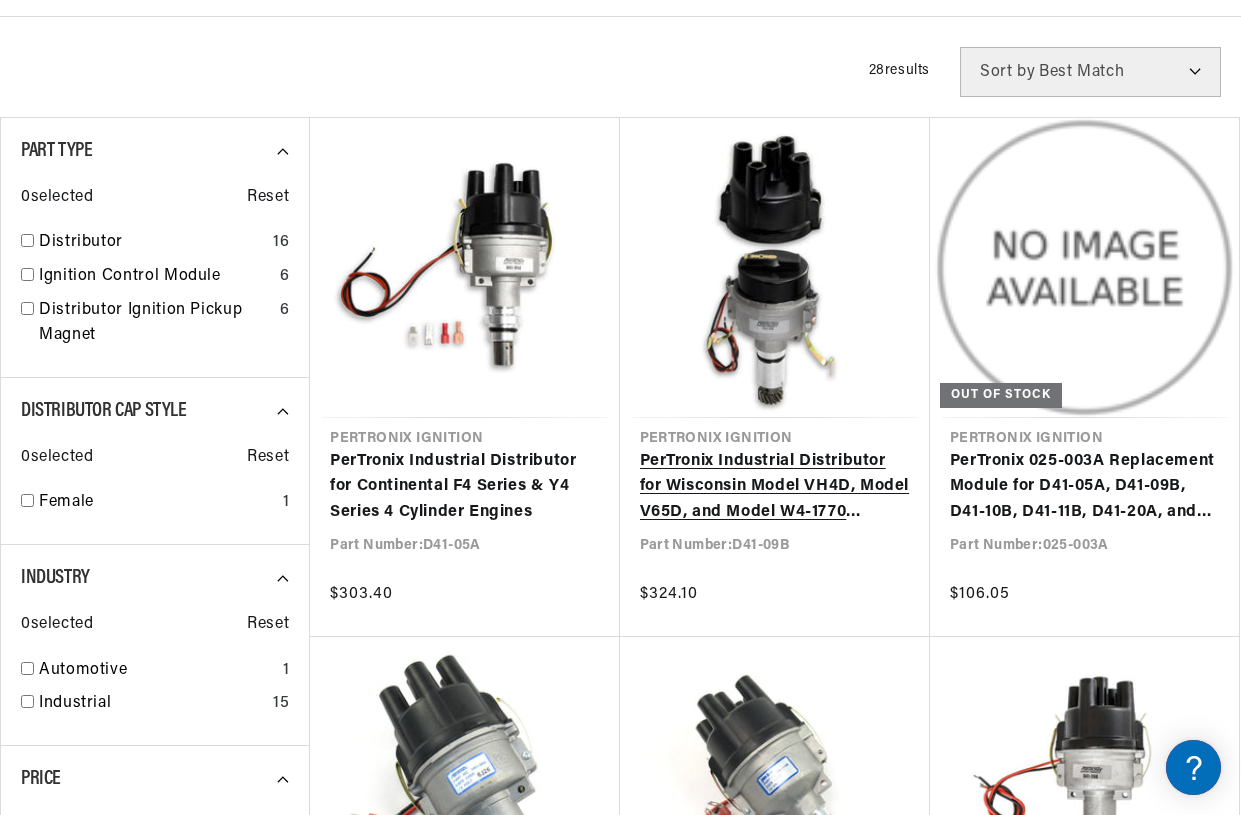 scroll, scrollTop: 0, scrollLeft: 747, axis: horizontal 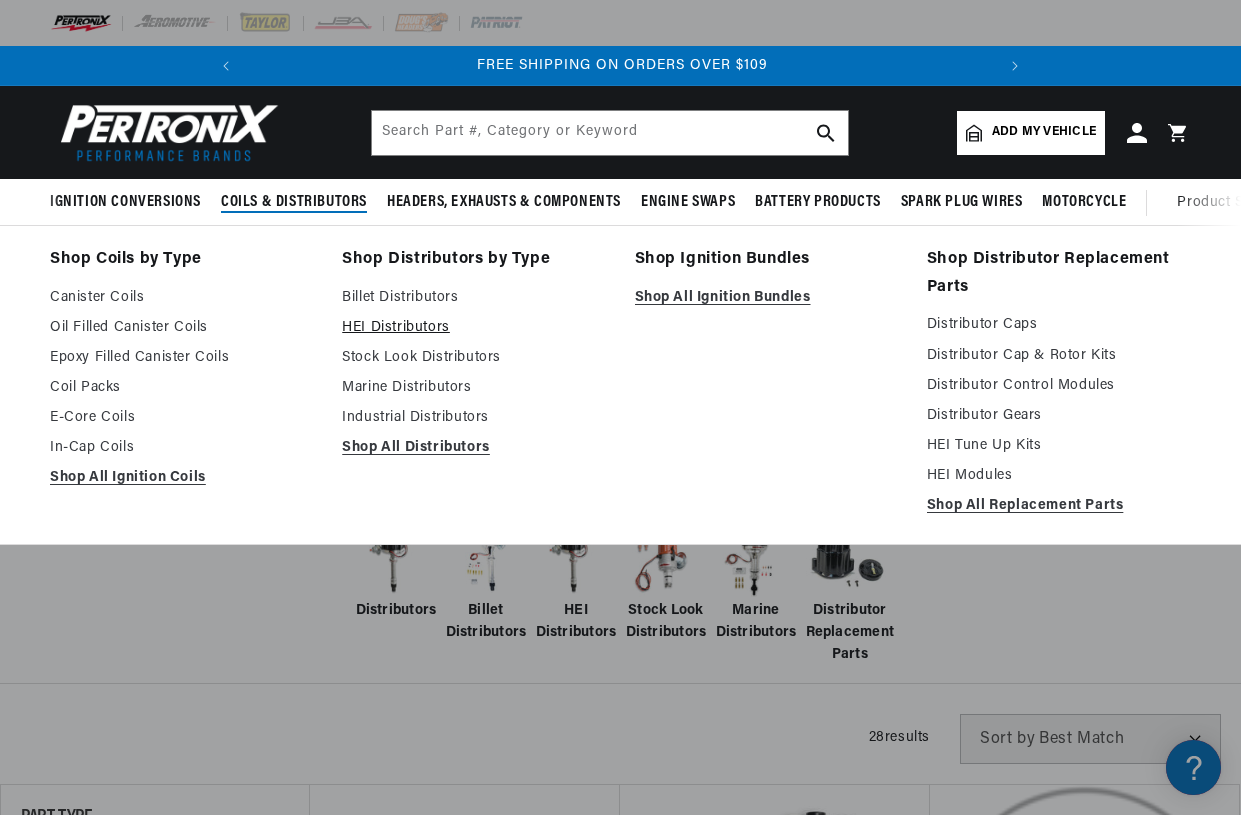 click on "HEI Distributors" at bounding box center [474, 328] 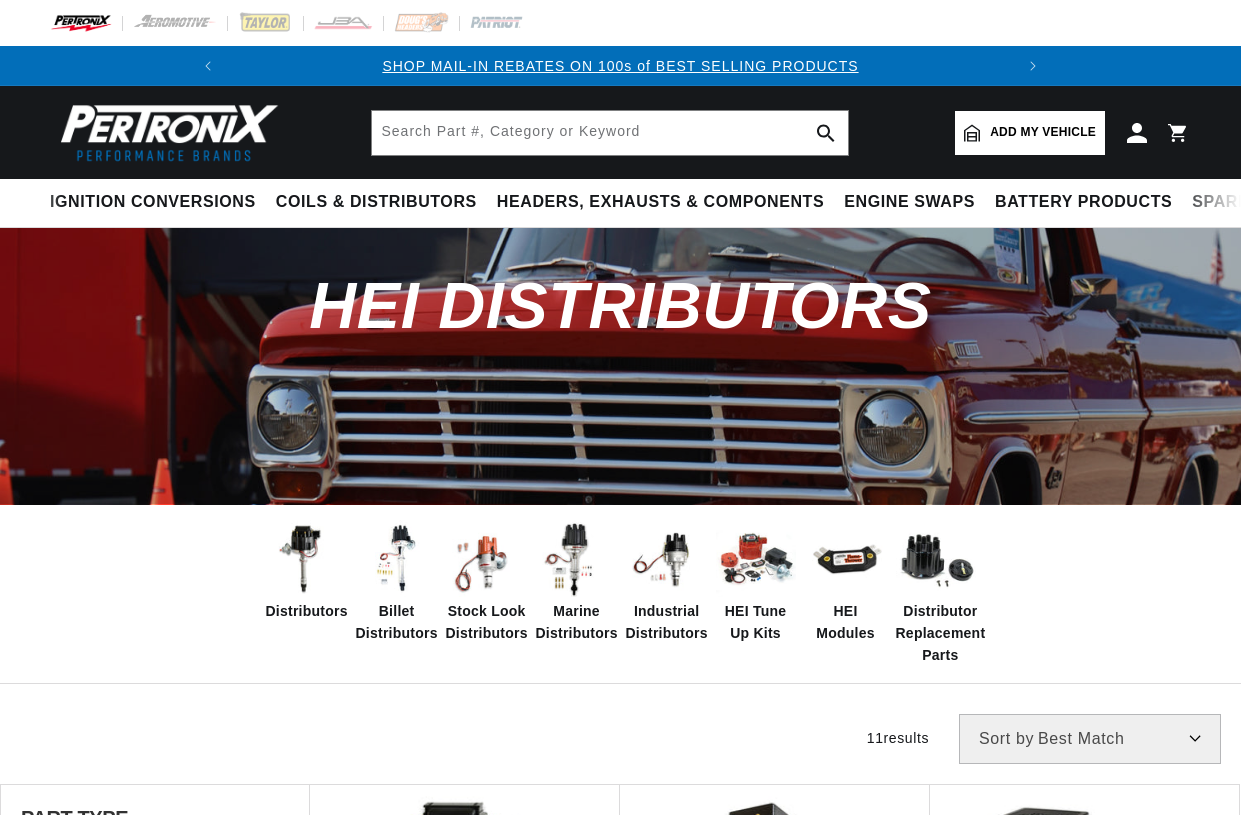 scroll, scrollTop: 0, scrollLeft: 0, axis: both 